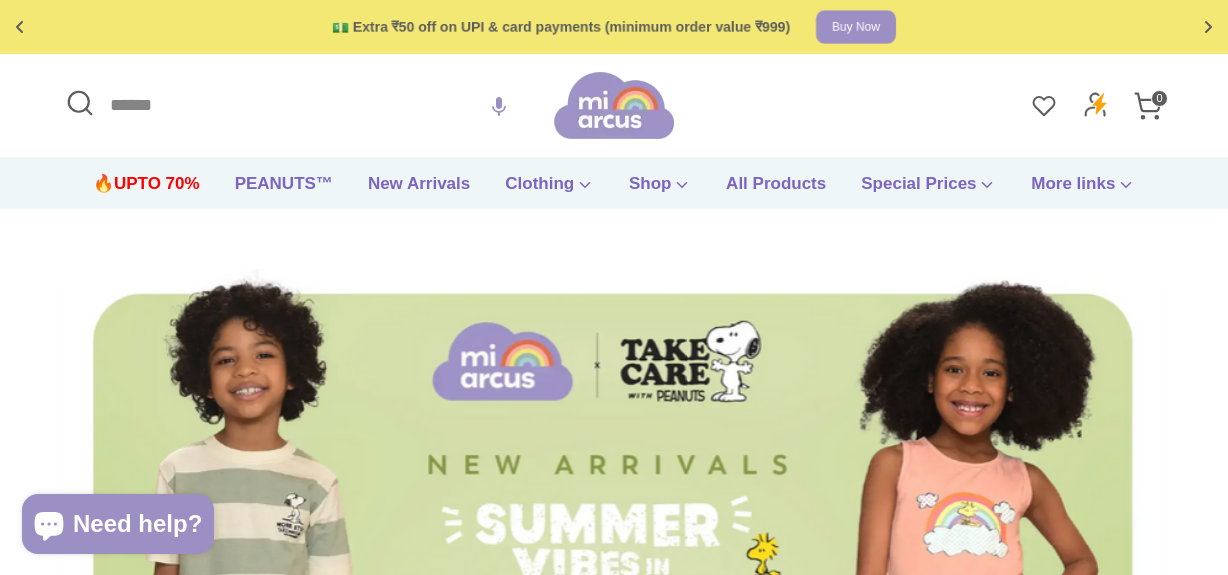 scroll, scrollTop: 0, scrollLeft: 0, axis: both 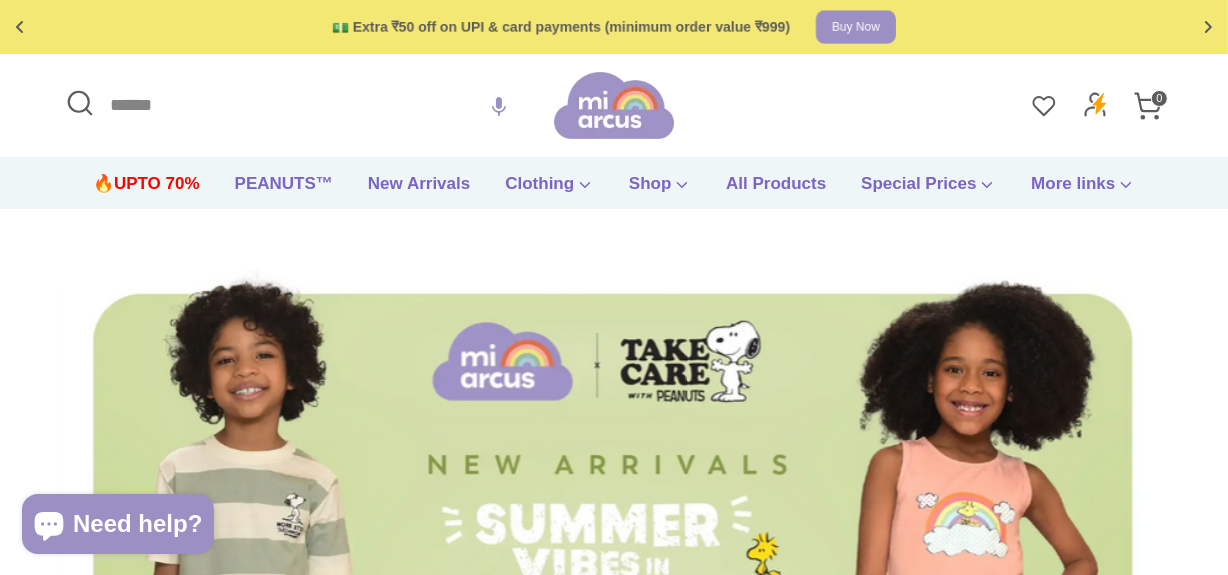 click on "Search" at bounding box center (307, 105) 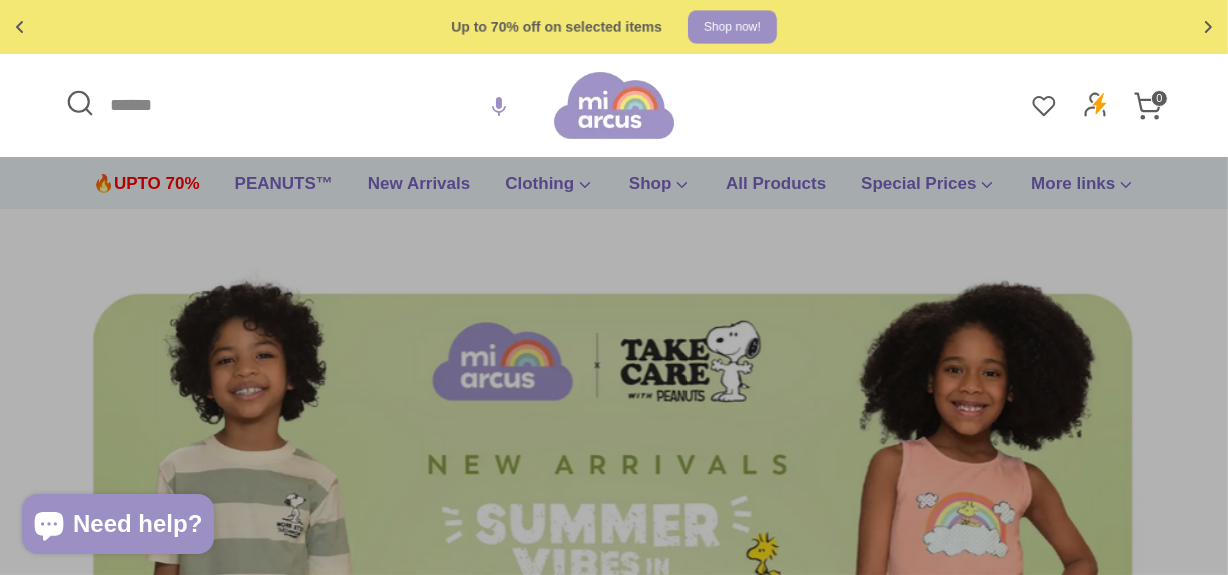 paste on "*" 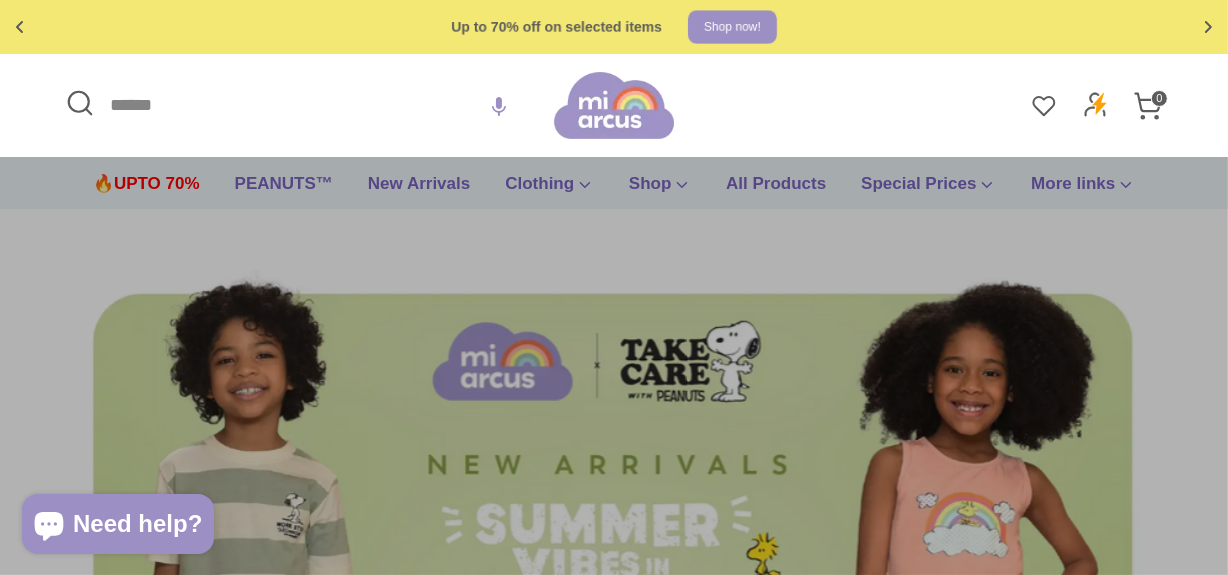 type on "*" 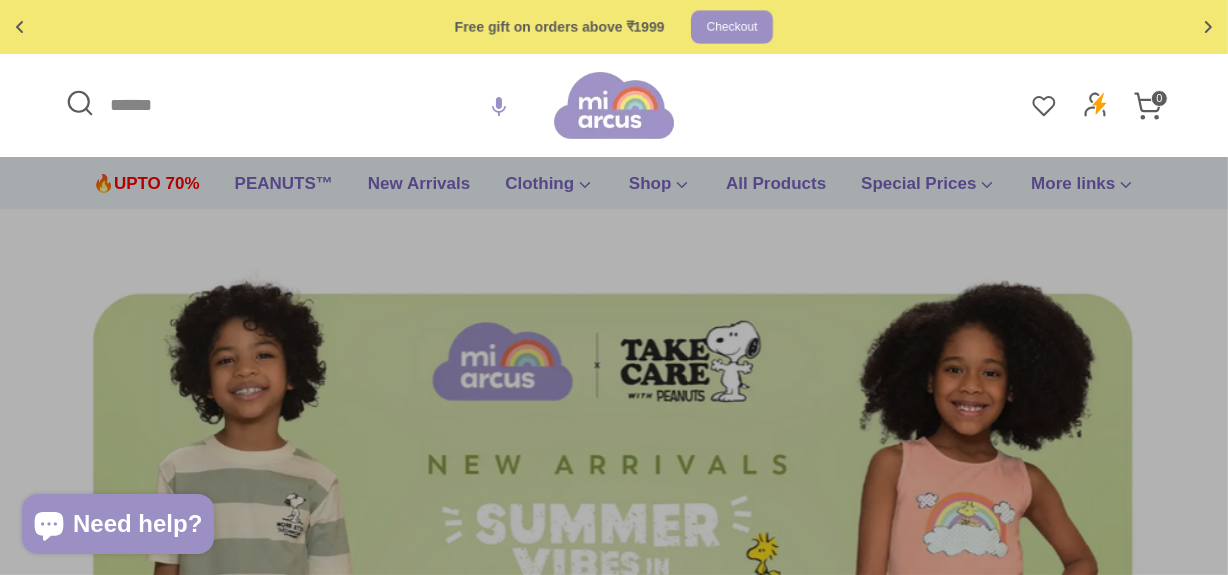 click on "Search" at bounding box center (307, 105) 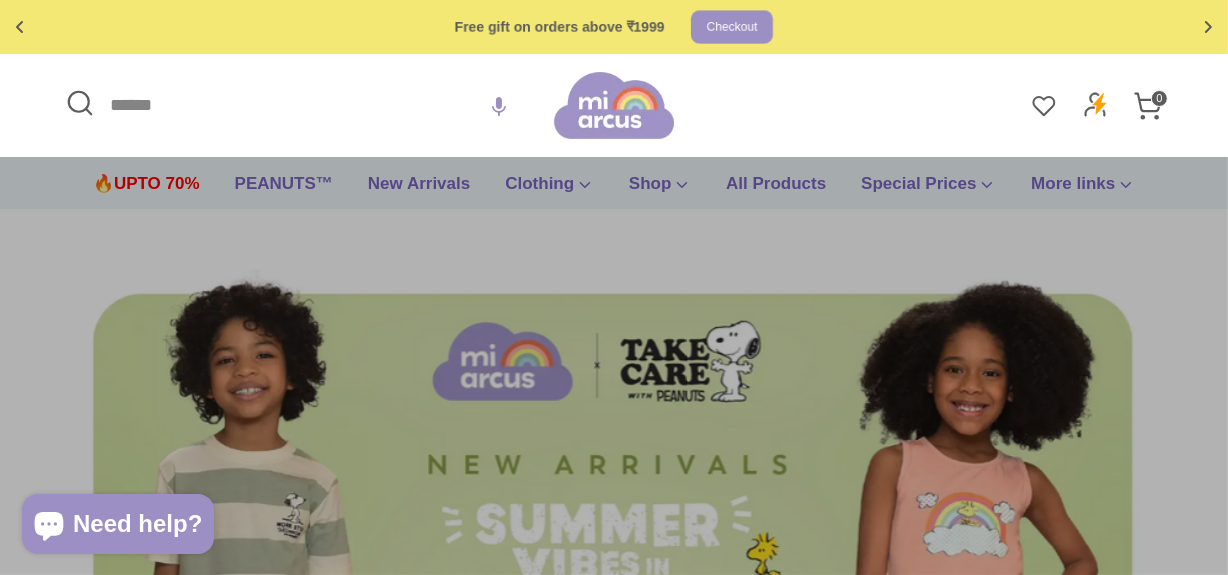 paste on "**********" 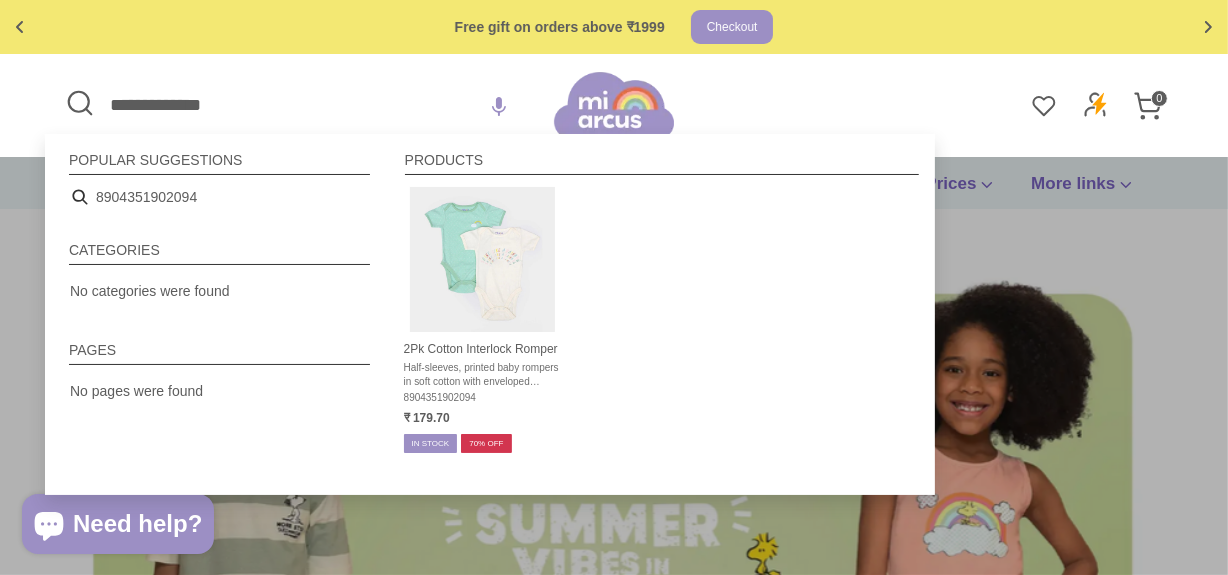 type on "**********" 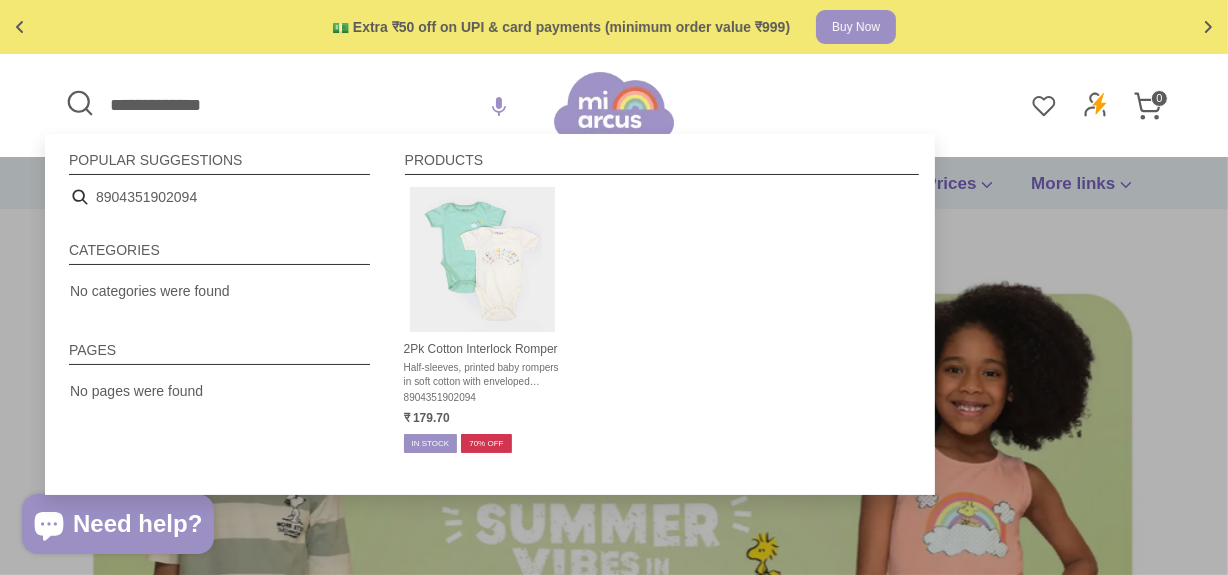 drag, startPoint x: 271, startPoint y: 103, endPoint x: 0, endPoint y: 78, distance: 272.1507 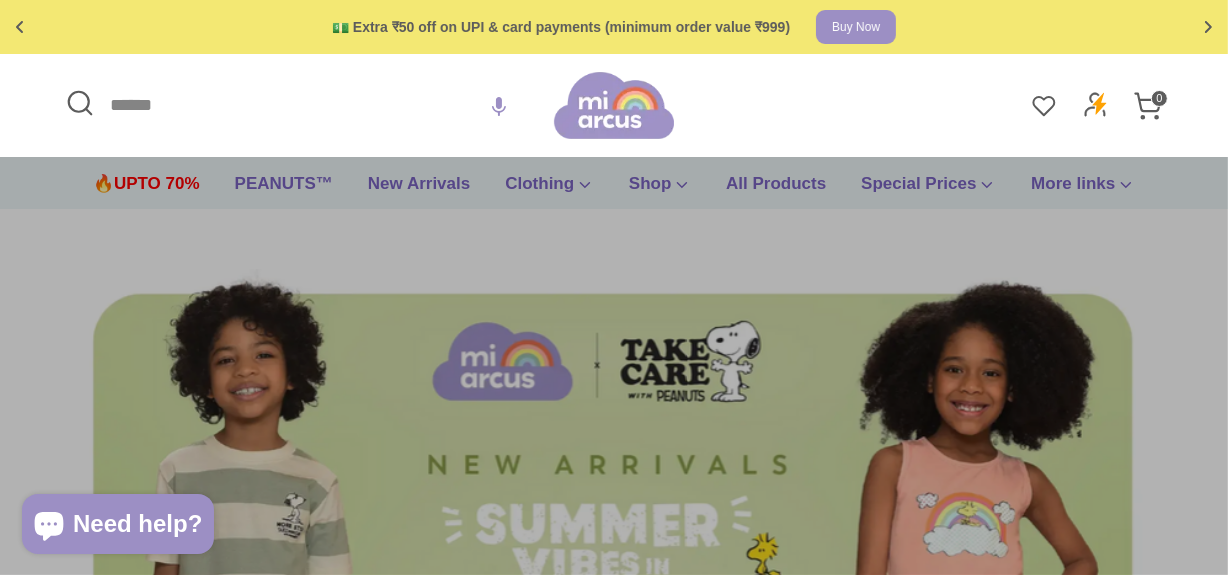 paste on "**********" 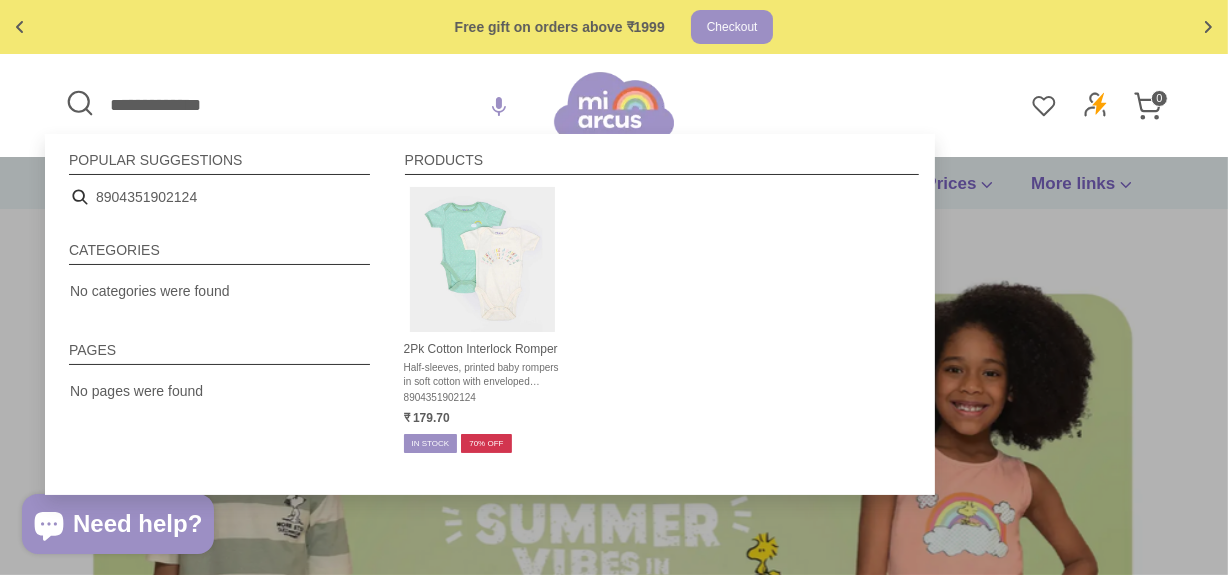type on "**********" 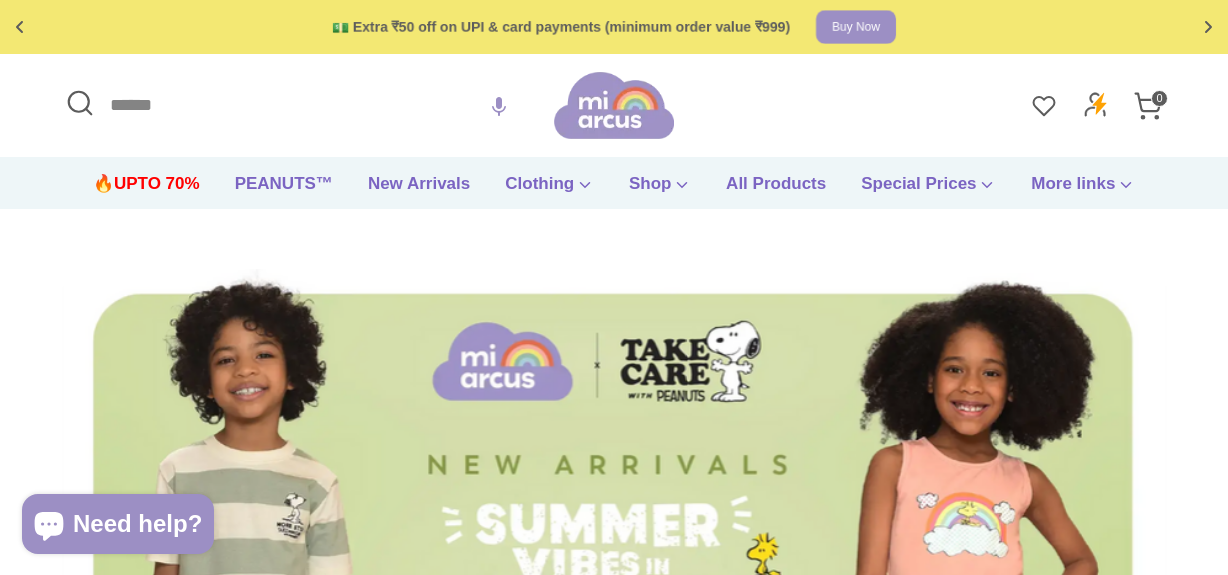 scroll, scrollTop: 0, scrollLeft: 0, axis: both 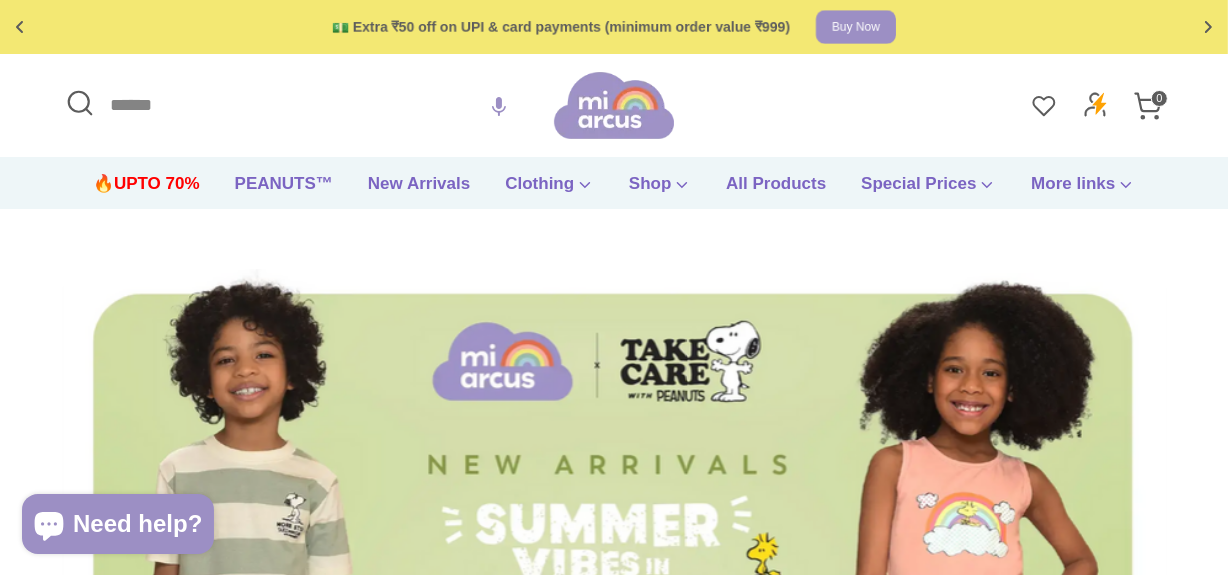 click on "Search" at bounding box center [307, 105] 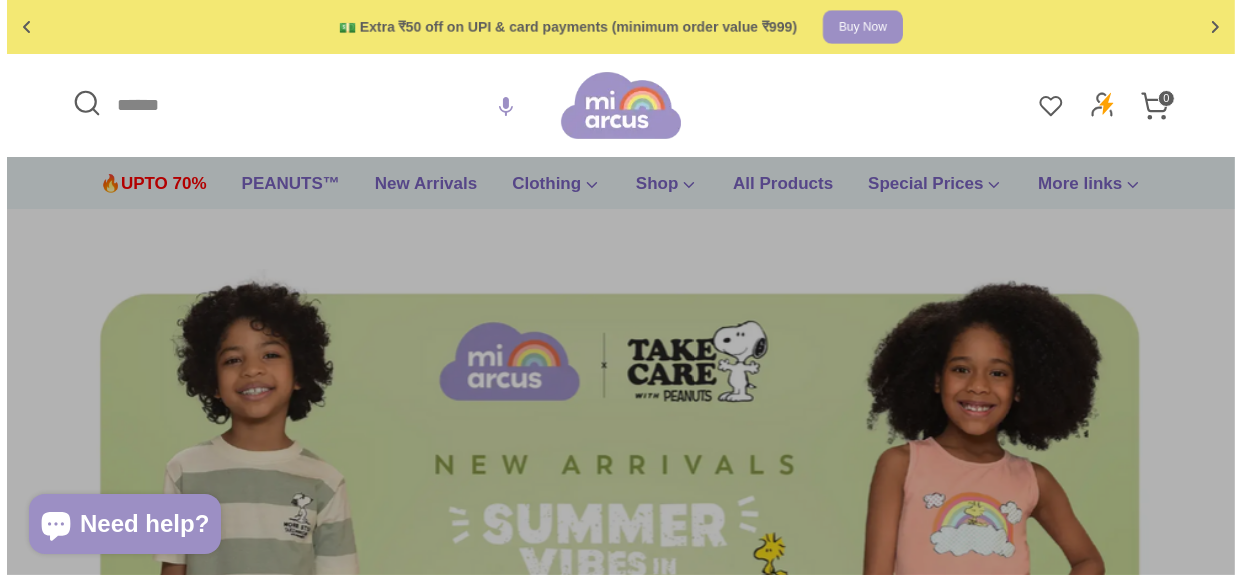 scroll, scrollTop: 0, scrollLeft: 0, axis: both 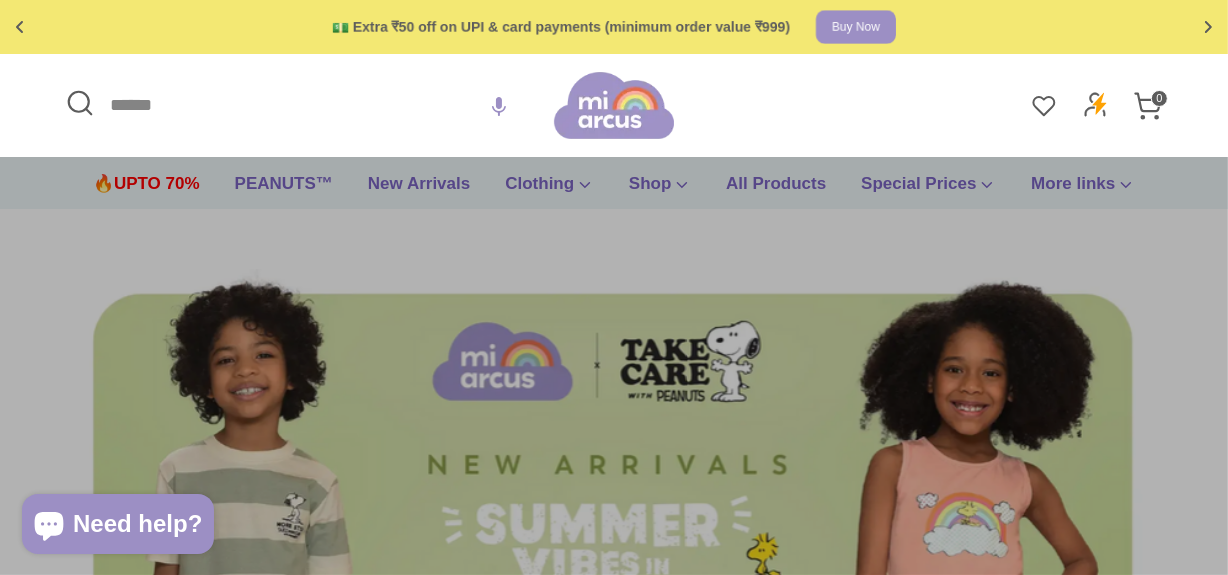 paste on "**********" 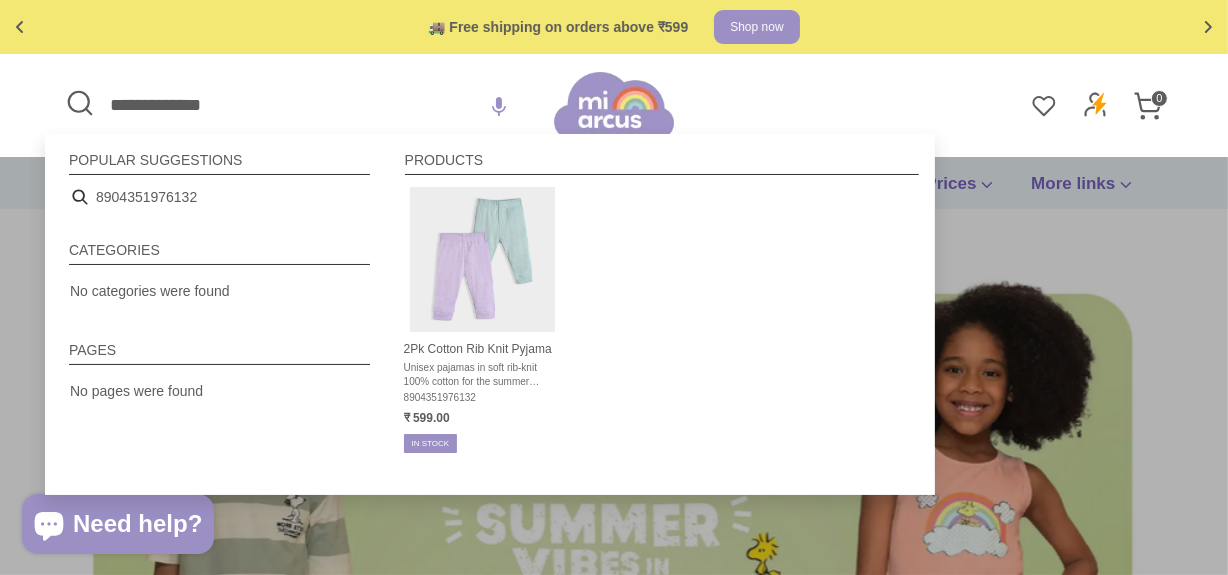 type on "**********" 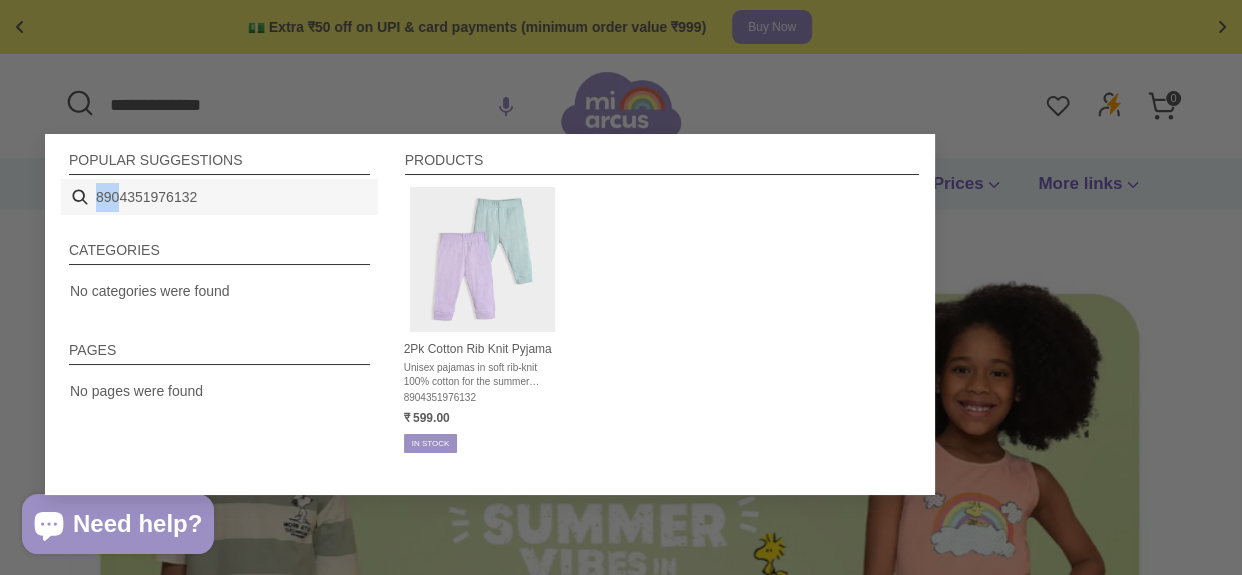 drag, startPoint x: 233, startPoint y: 200, endPoint x: 119, endPoint y: 199, distance: 114.00439 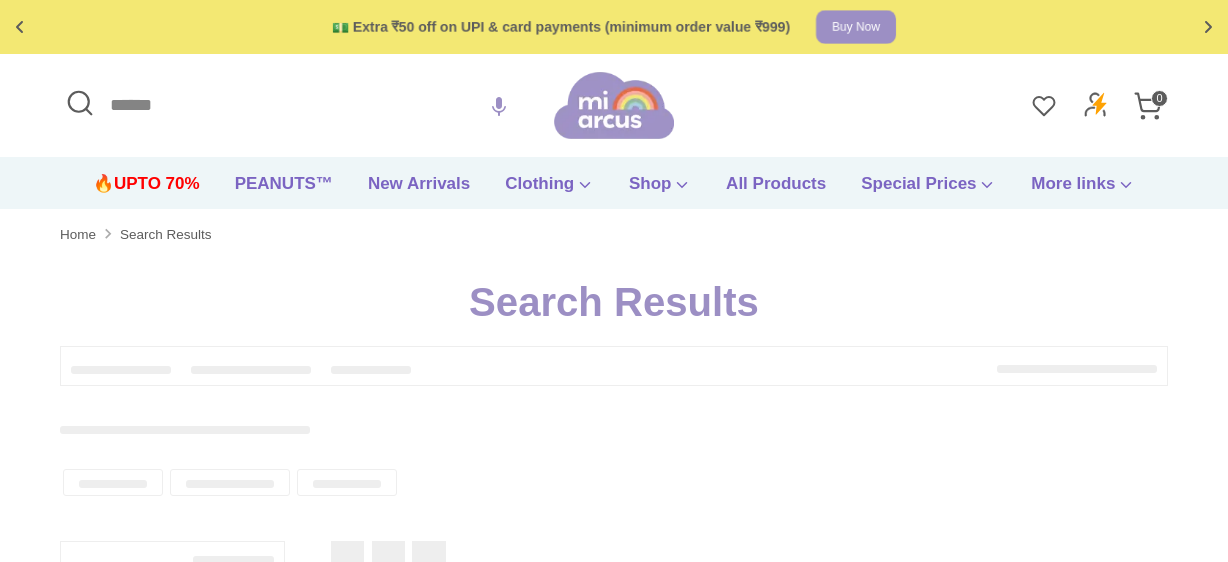 click on "💵 Extra ₹50 off on UPI & card payments (minimum order value ₹999) Buy Now Up to 70% off on selected items Shop now! 🚚 Free shipping on orders above ₹599 Shop now Free gift on orders above ₹1999 Checkout
✅ Product added to cart!
Search Results" at bounding box center (614, 893) 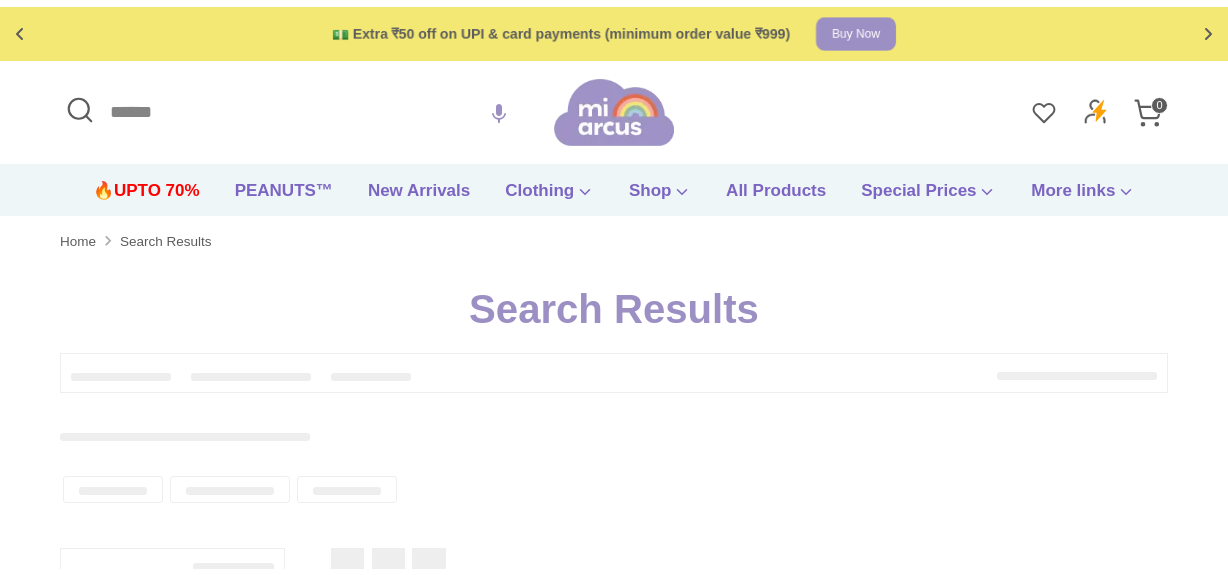 scroll, scrollTop: 0, scrollLeft: 0, axis: both 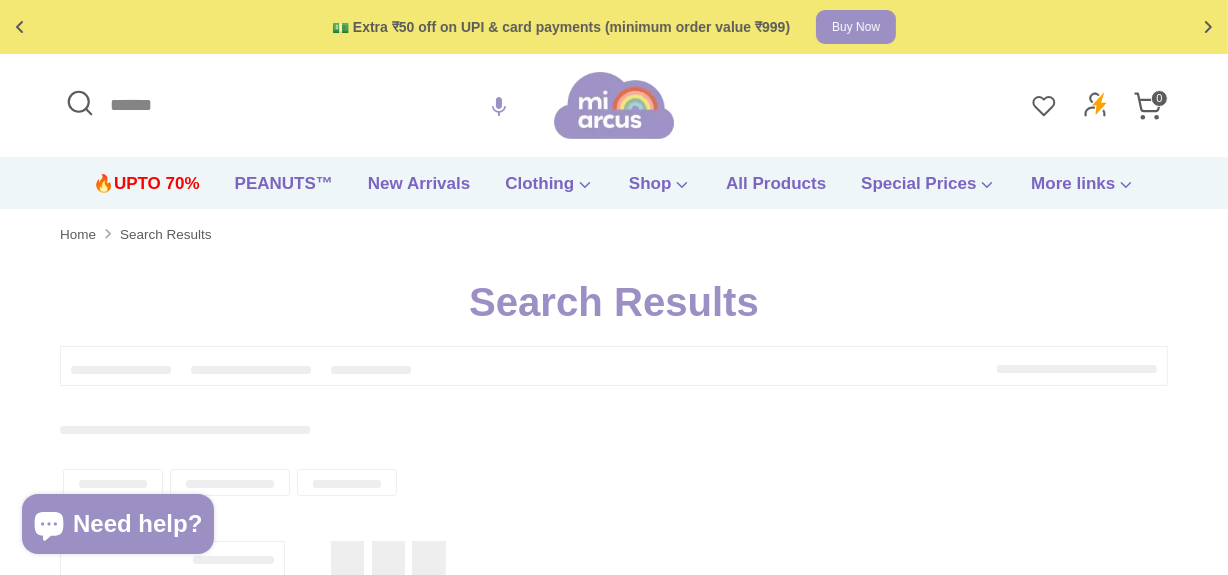 type on "**********" 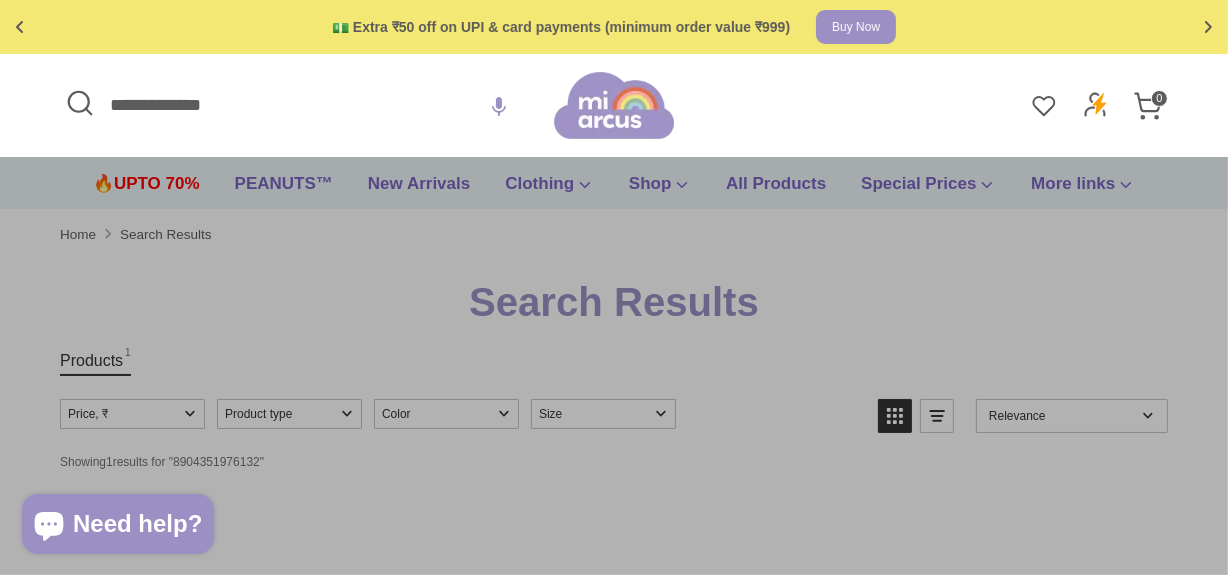 click on "**********" at bounding box center (307, 105) 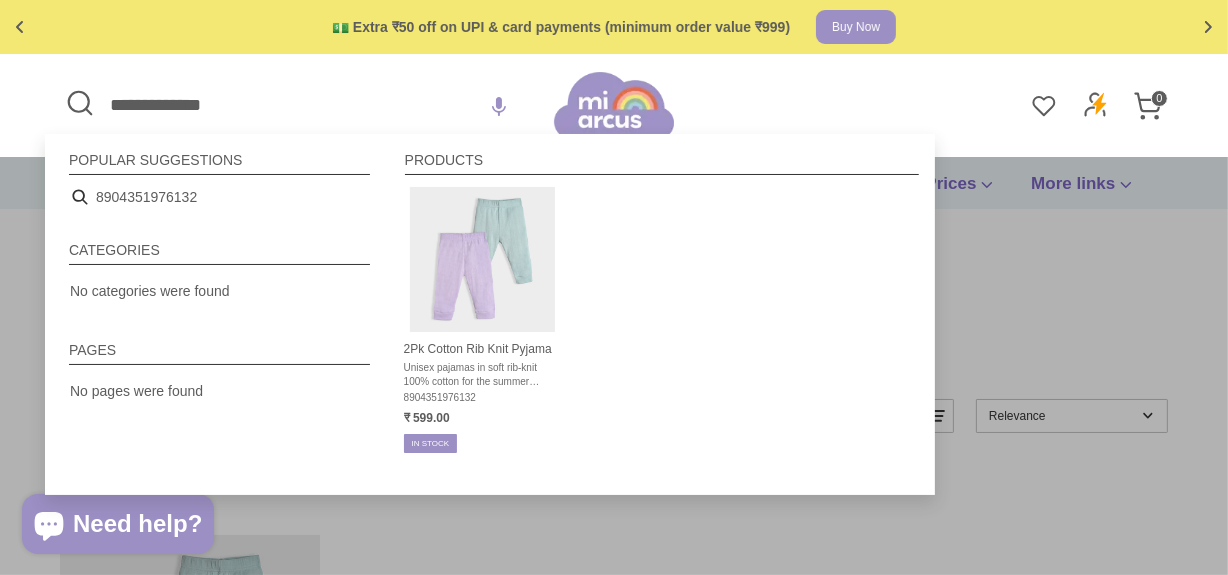 drag, startPoint x: 247, startPoint y: 104, endPoint x: 0, endPoint y: 99, distance: 247.0506 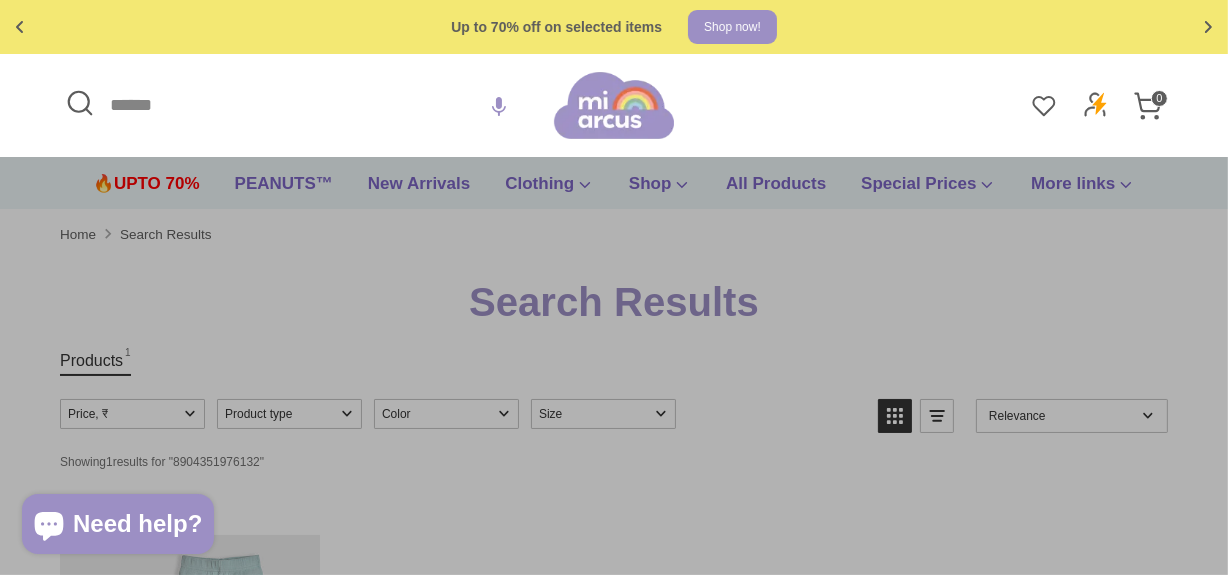 paste on "**********" 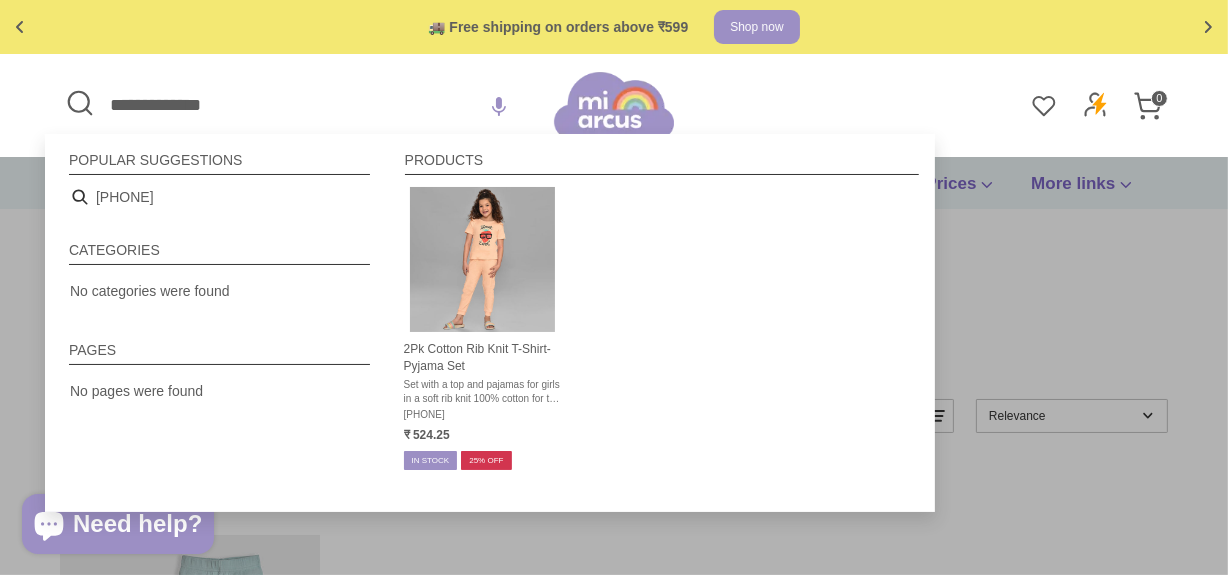 type on "**********" 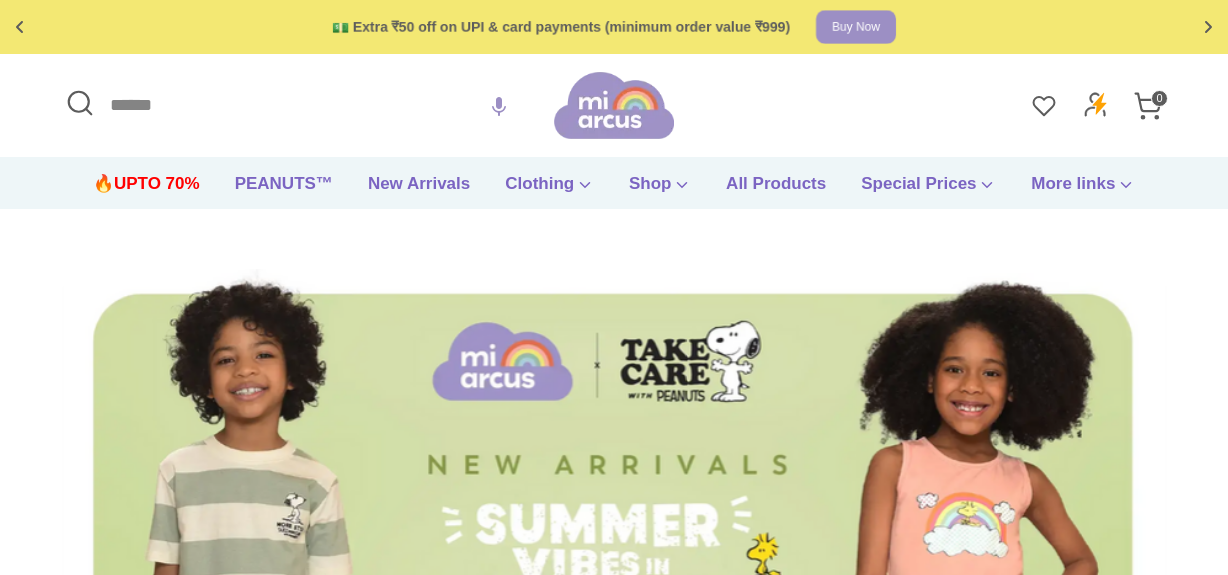scroll, scrollTop: 0, scrollLeft: 0, axis: both 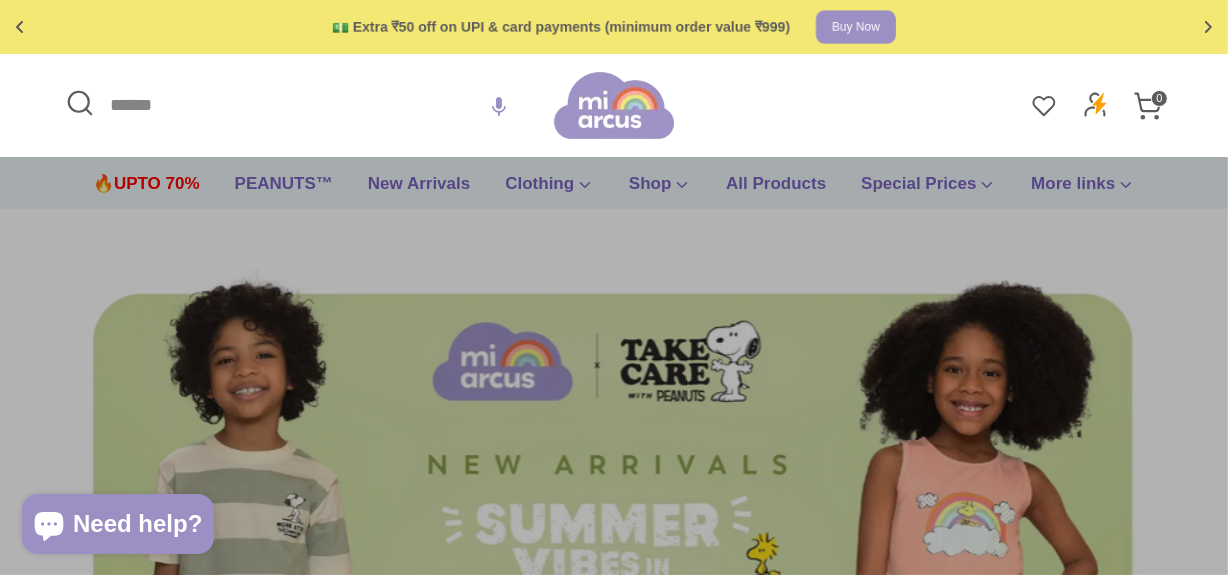 click on "Search" at bounding box center (307, 105) 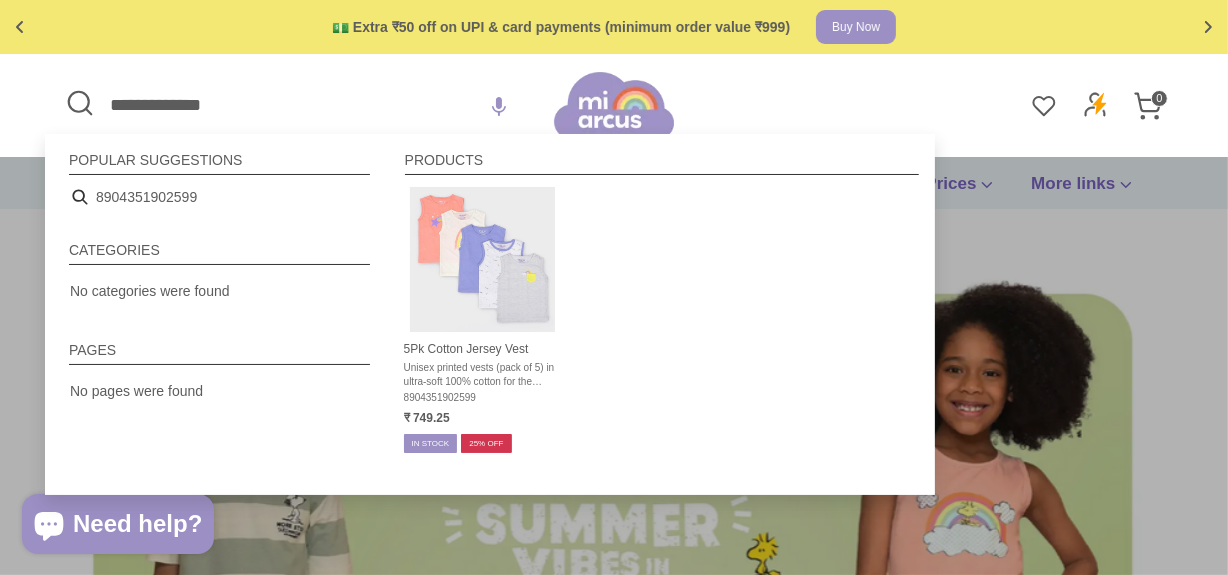 type on "**********" 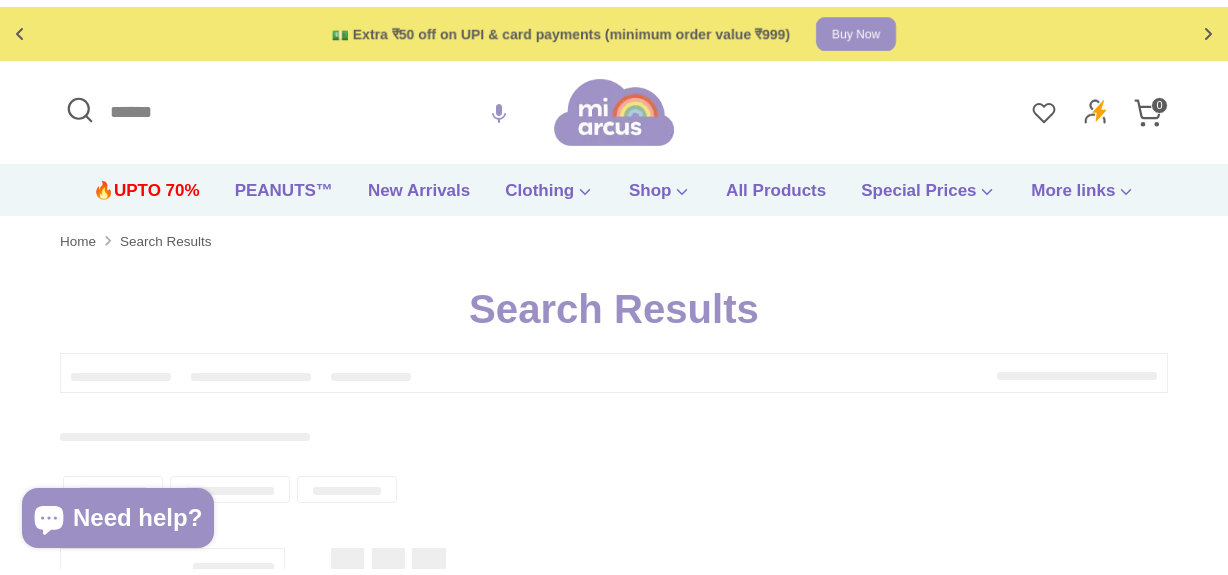 scroll, scrollTop: 98, scrollLeft: 0, axis: vertical 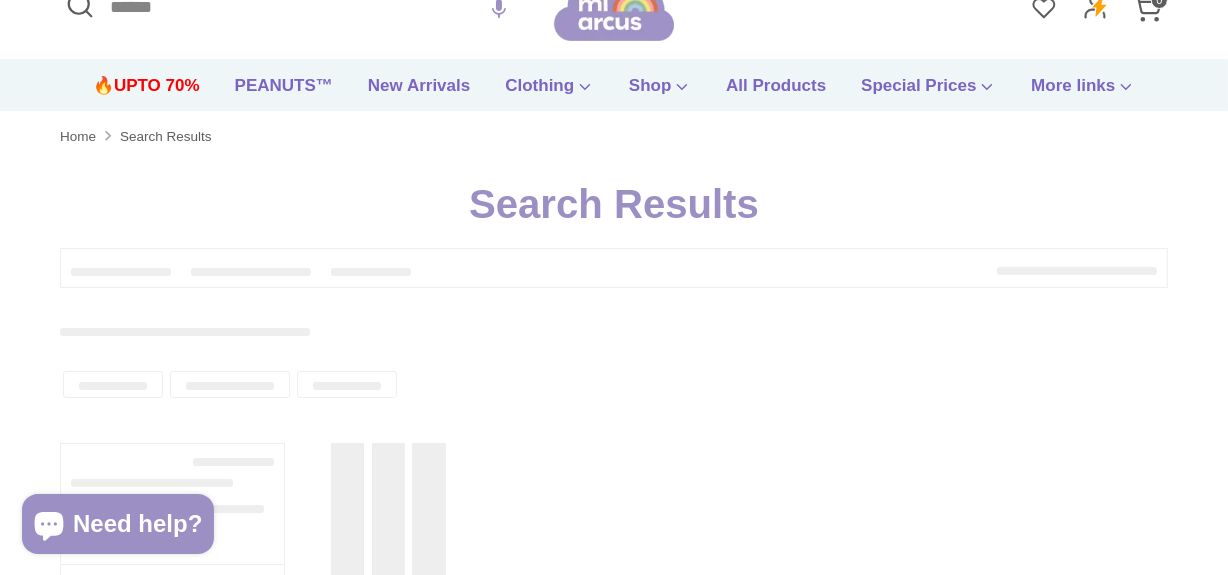 type on "**********" 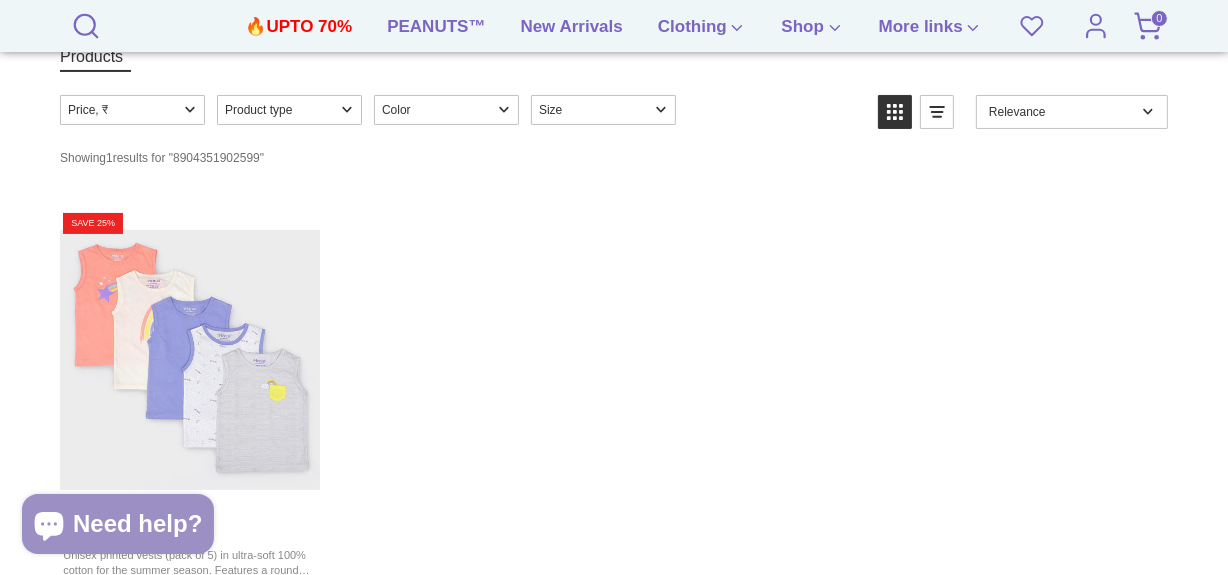 scroll, scrollTop: 273, scrollLeft: 0, axis: vertical 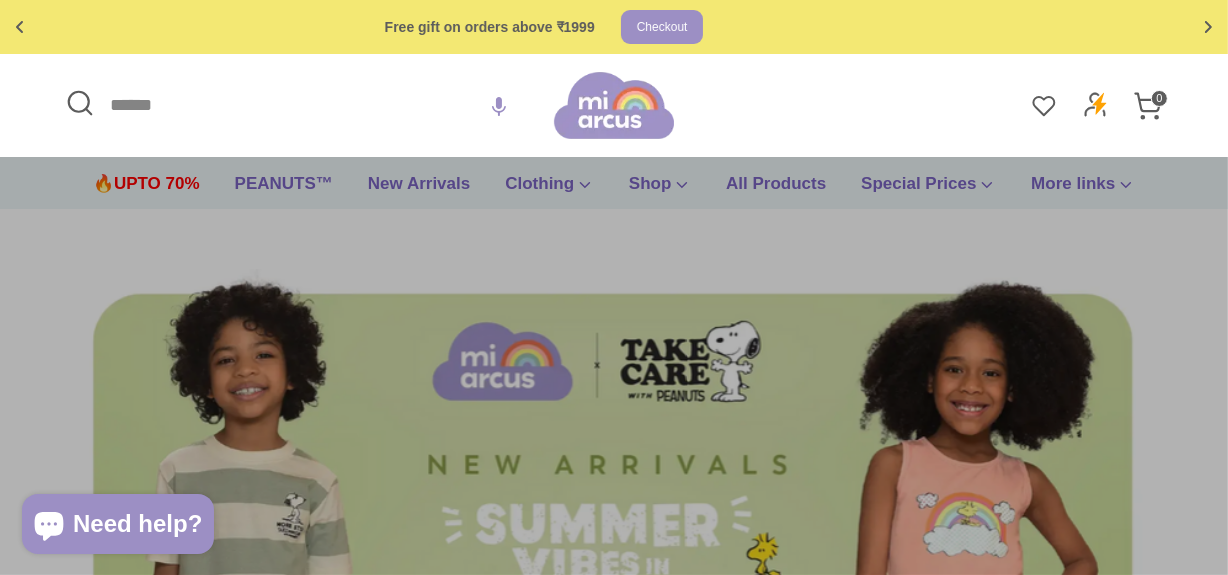 click on "Search" at bounding box center [307, 105] 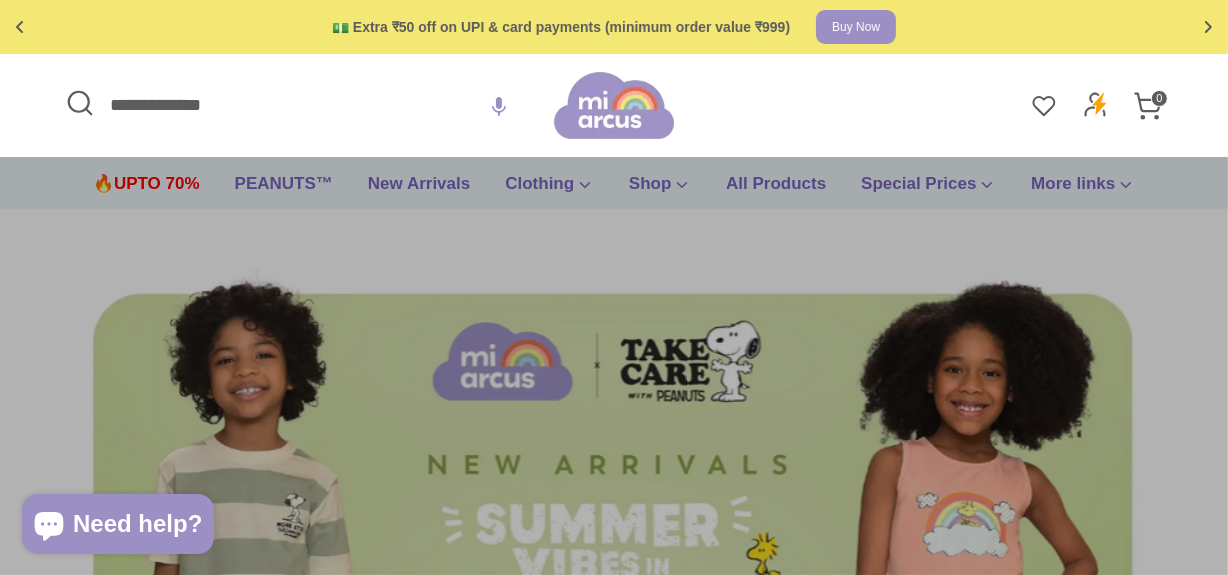 type on "**********" 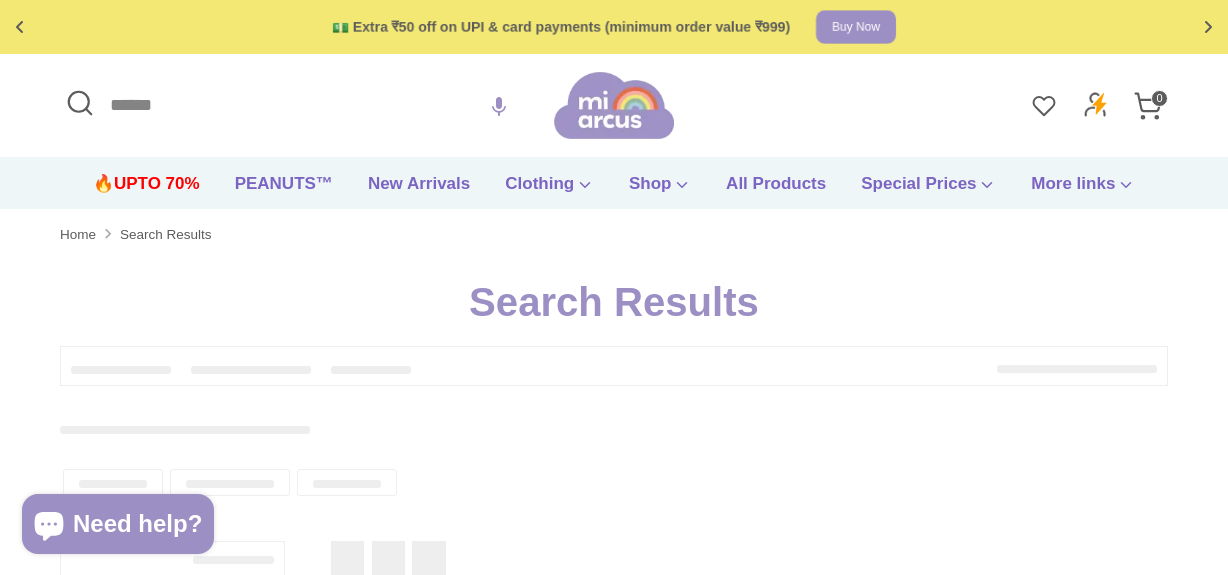 type on "**********" 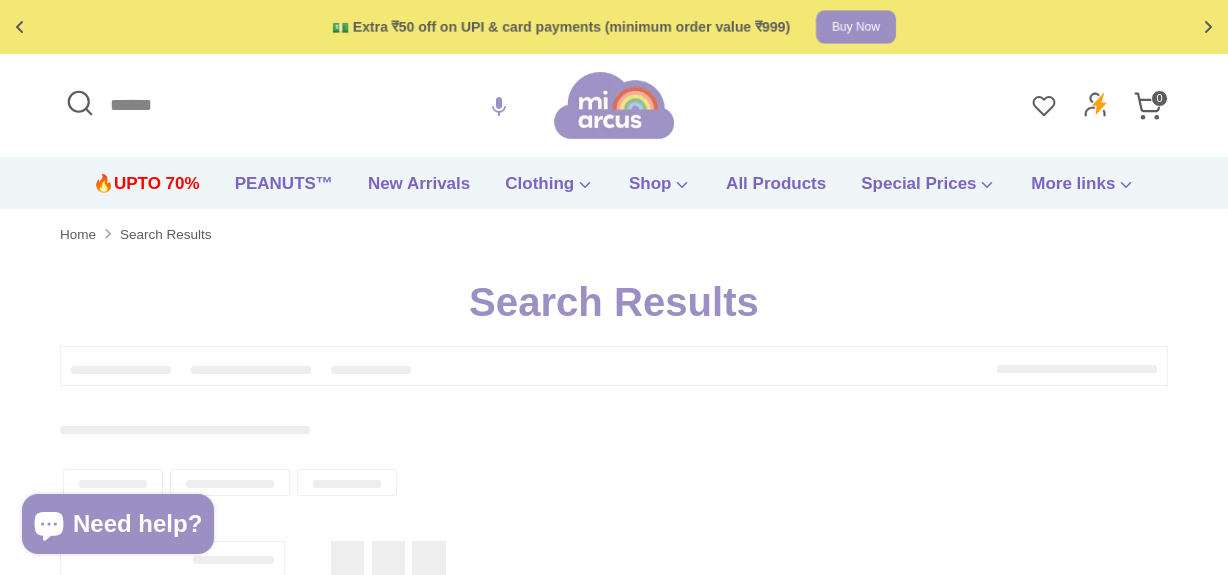 type on "**********" 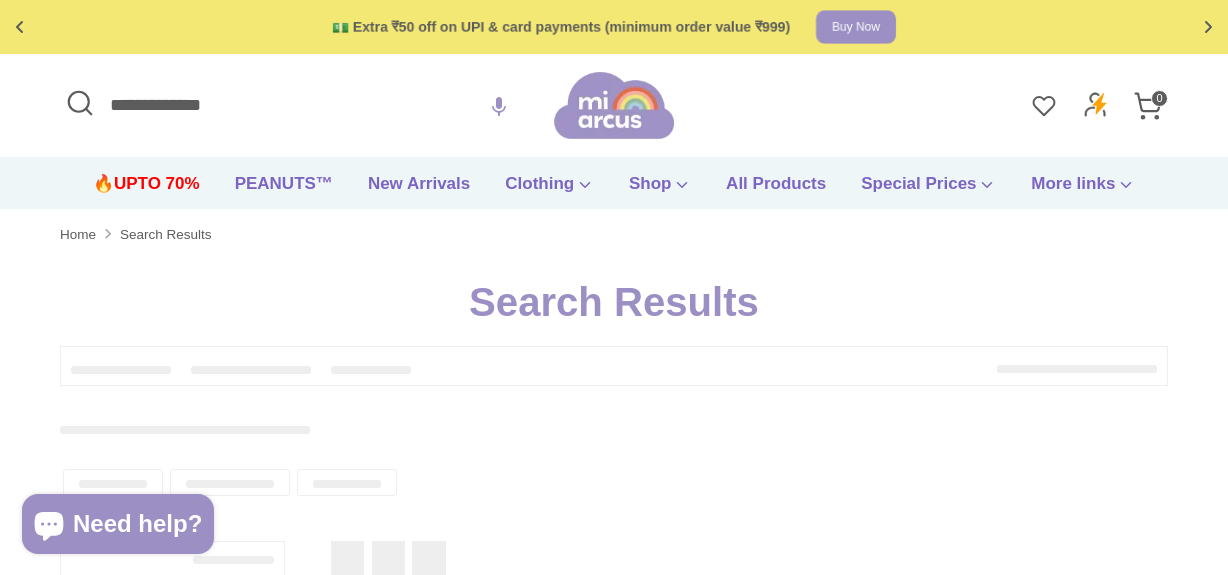 scroll, scrollTop: 0, scrollLeft: 0, axis: both 